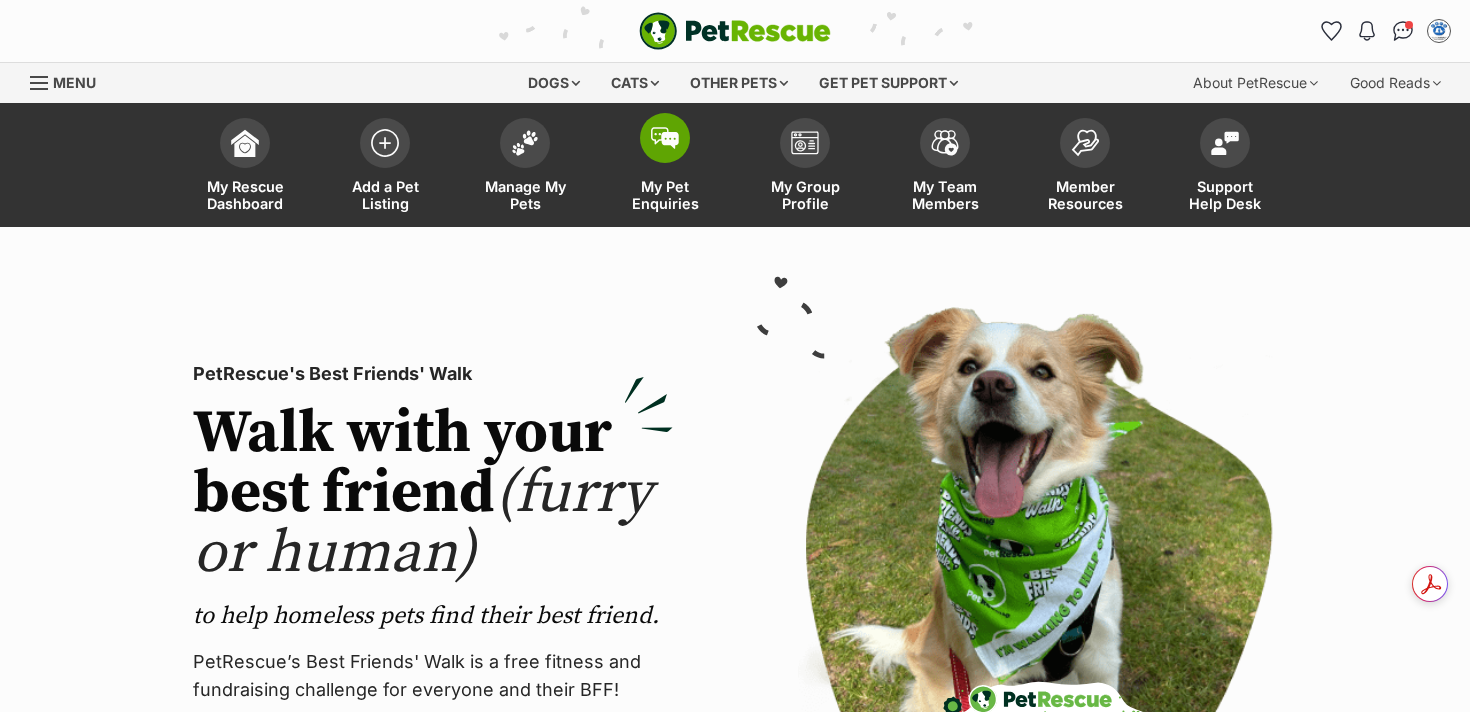 scroll, scrollTop: 0, scrollLeft: 0, axis: both 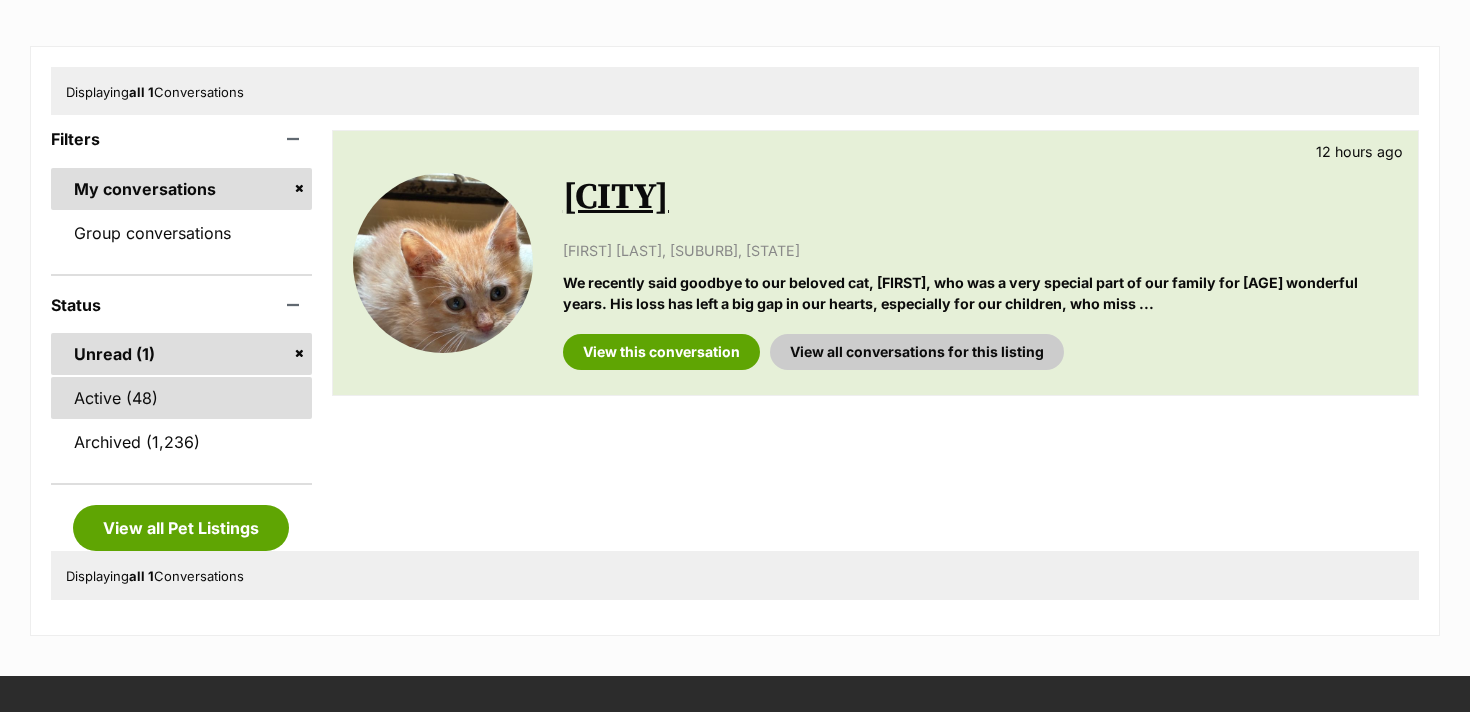 click on "Active (48)" at bounding box center [181, 398] 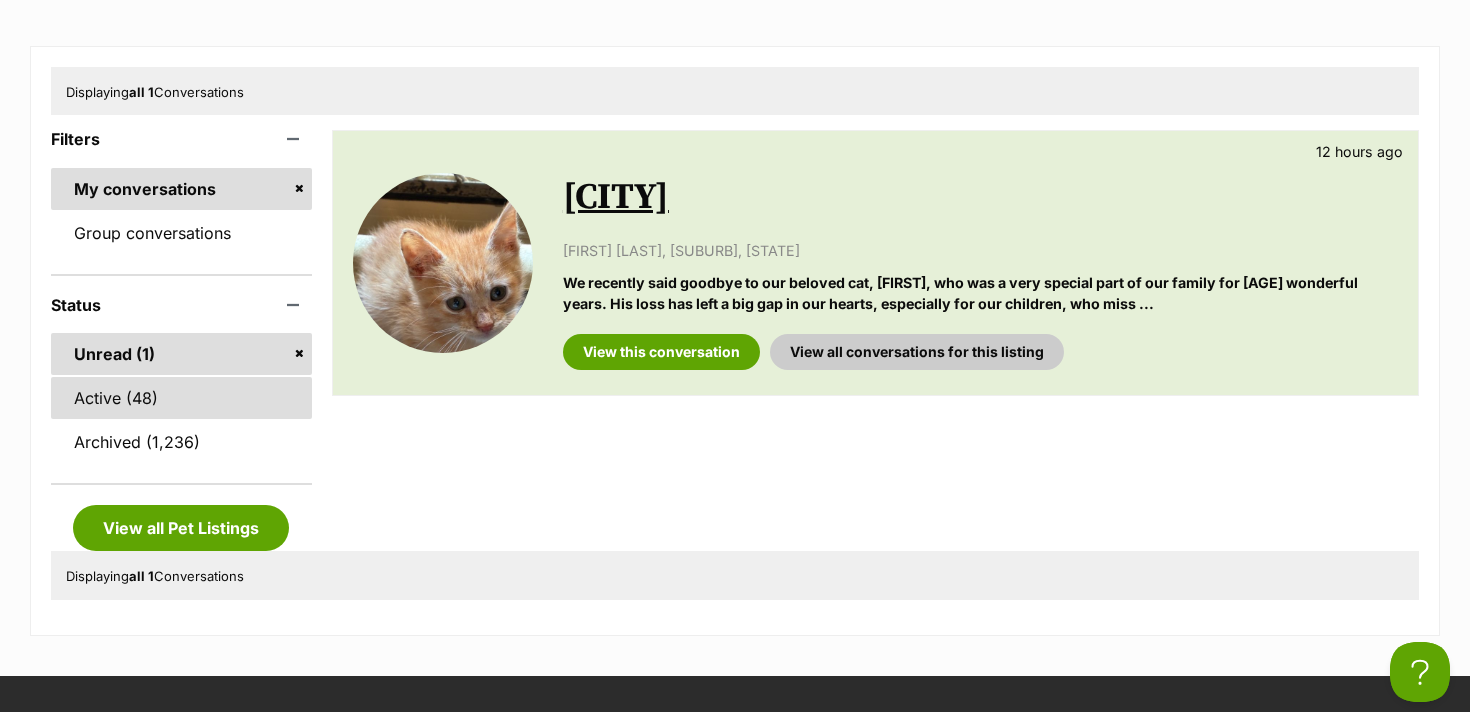 scroll, scrollTop: 0, scrollLeft: 0, axis: both 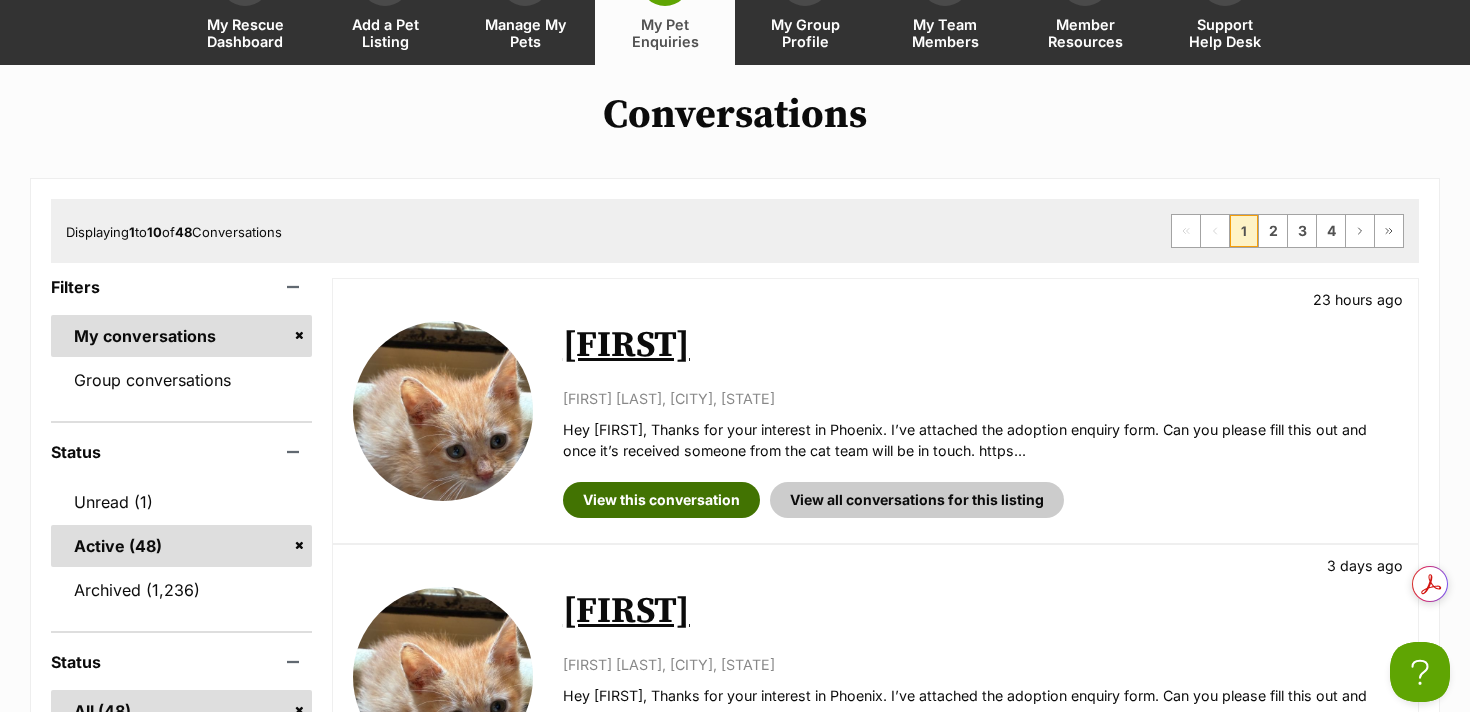 click on "View this conversation" at bounding box center (661, 500) 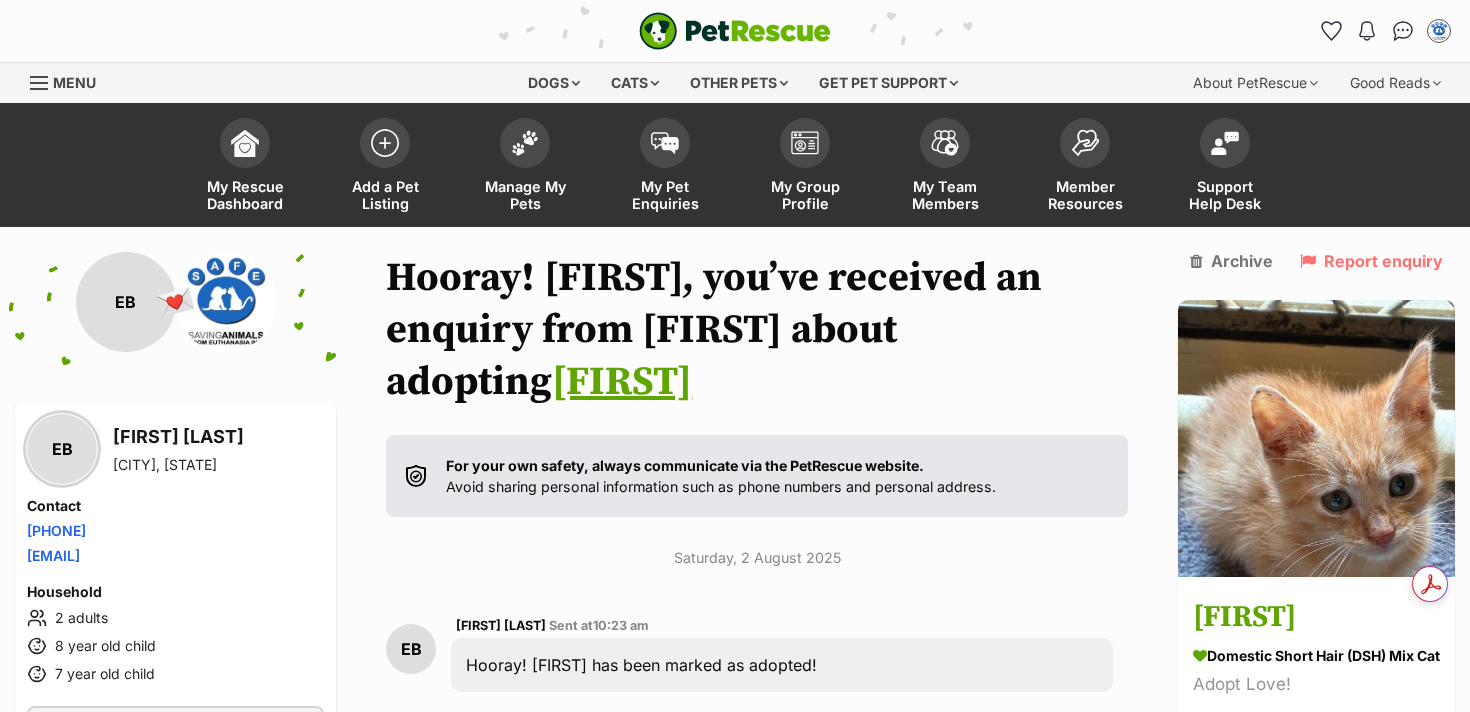 scroll, scrollTop: 0, scrollLeft: 0, axis: both 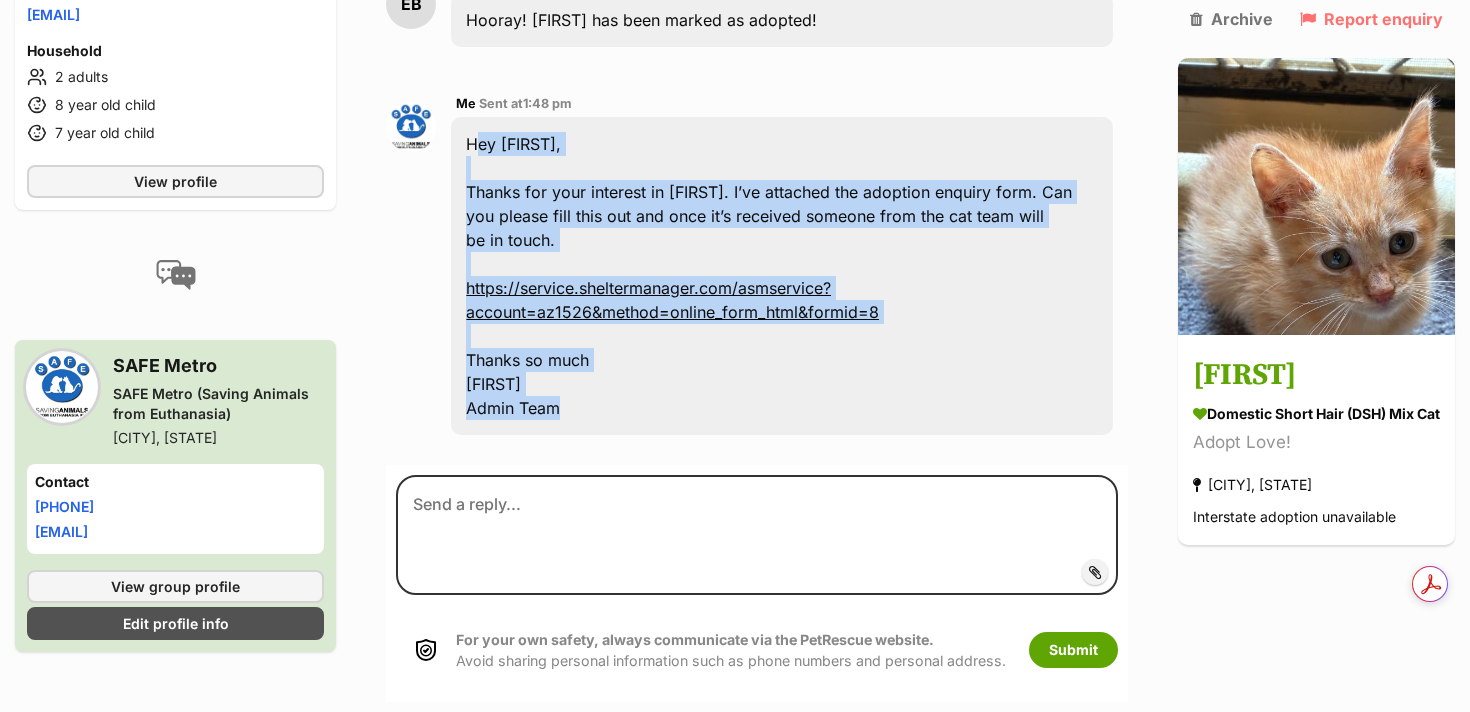 drag, startPoint x: 567, startPoint y: 507, endPoint x: 470, endPoint y: 233, distance: 290.66302 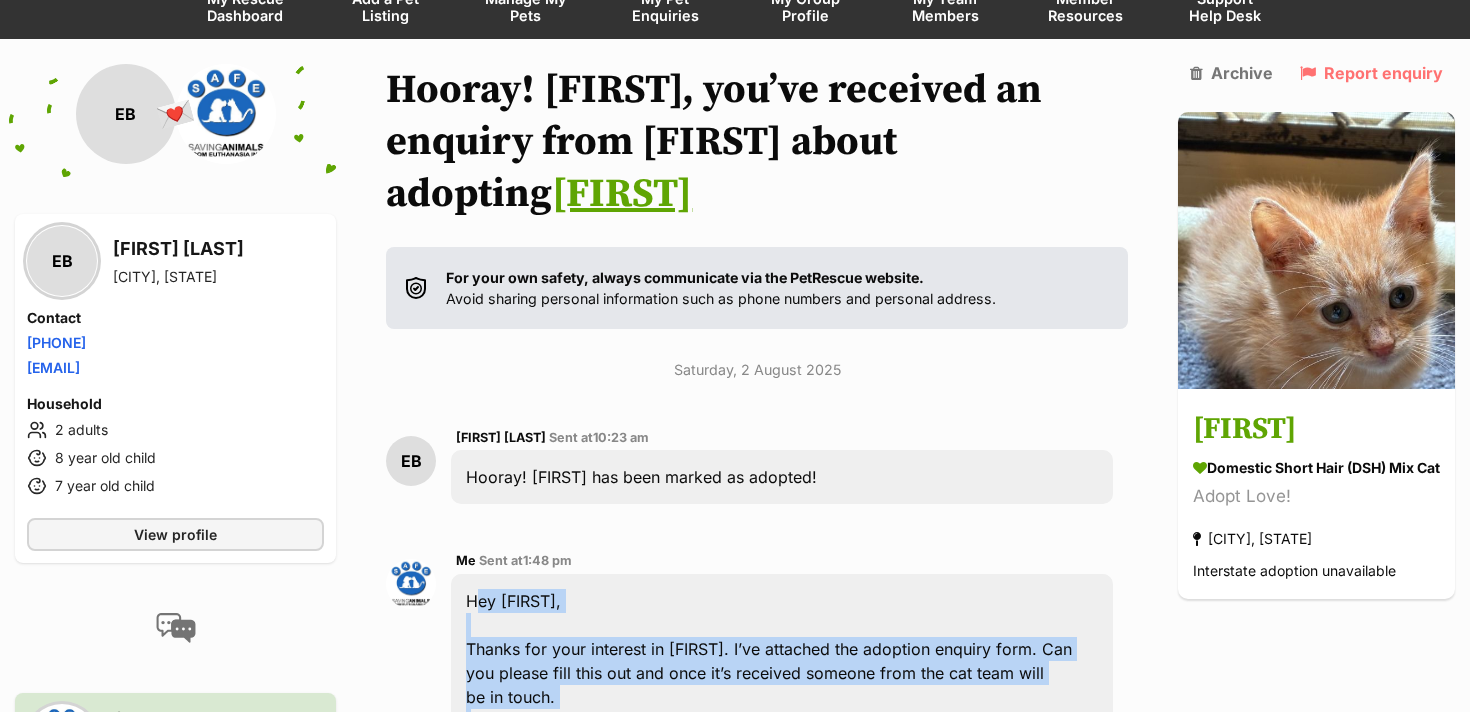 scroll, scrollTop: 0, scrollLeft: 0, axis: both 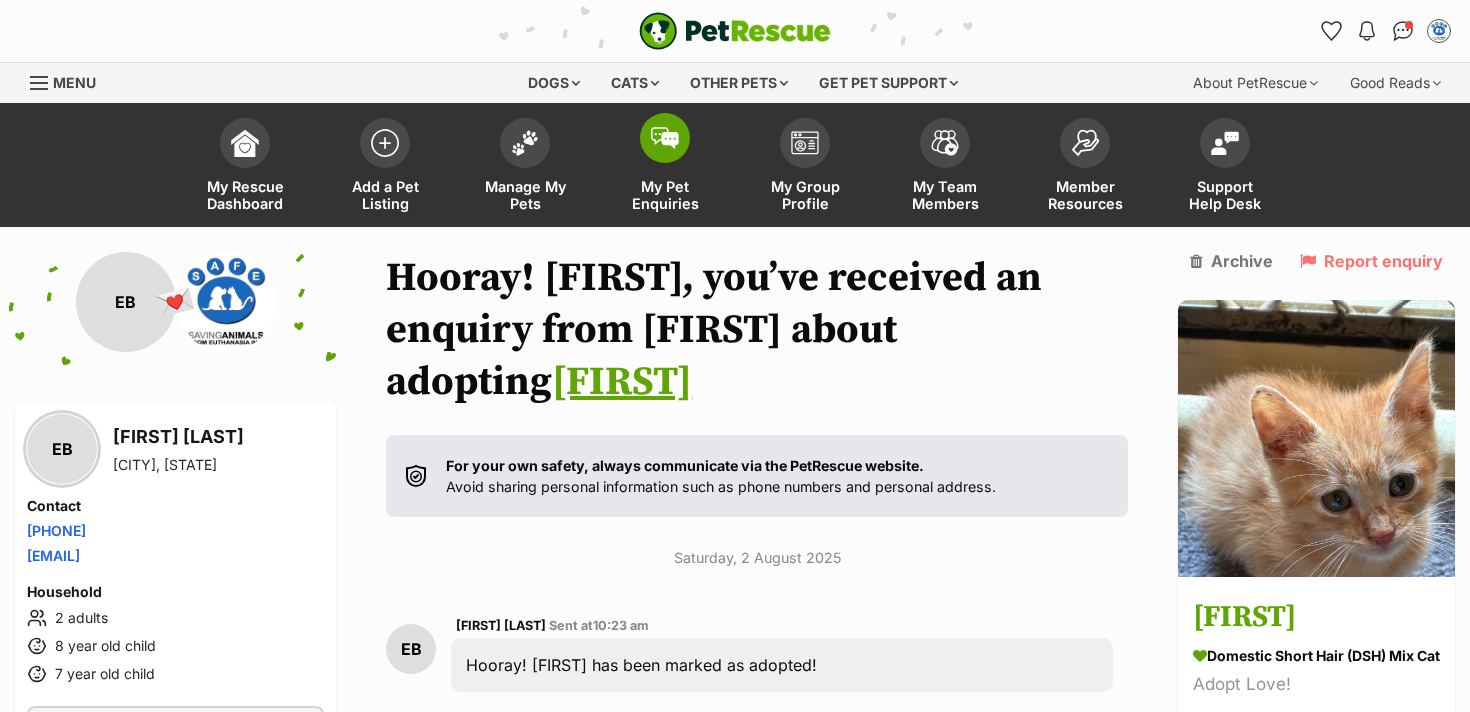 click at bounding box center (665, 138) 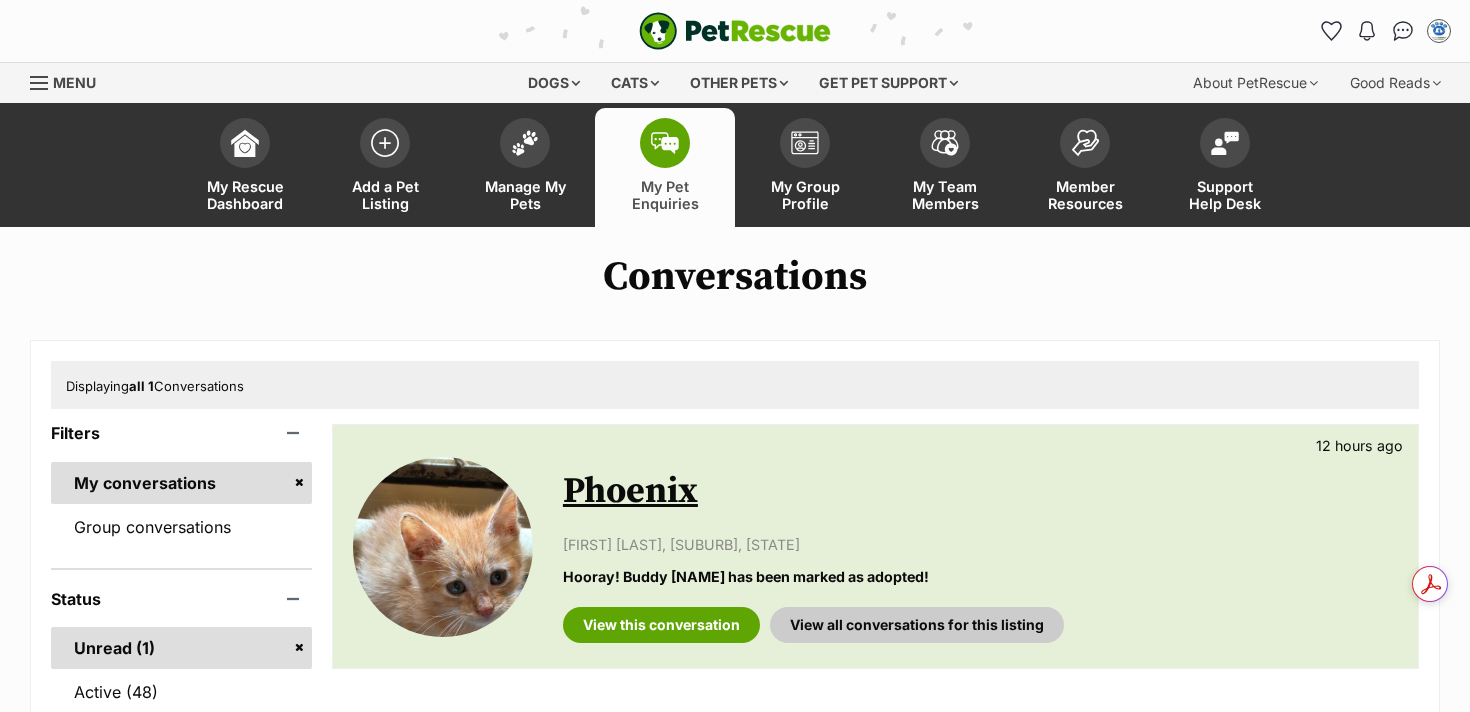 scroll, scrollTop: 0, scrollLeft: 0, axis: both 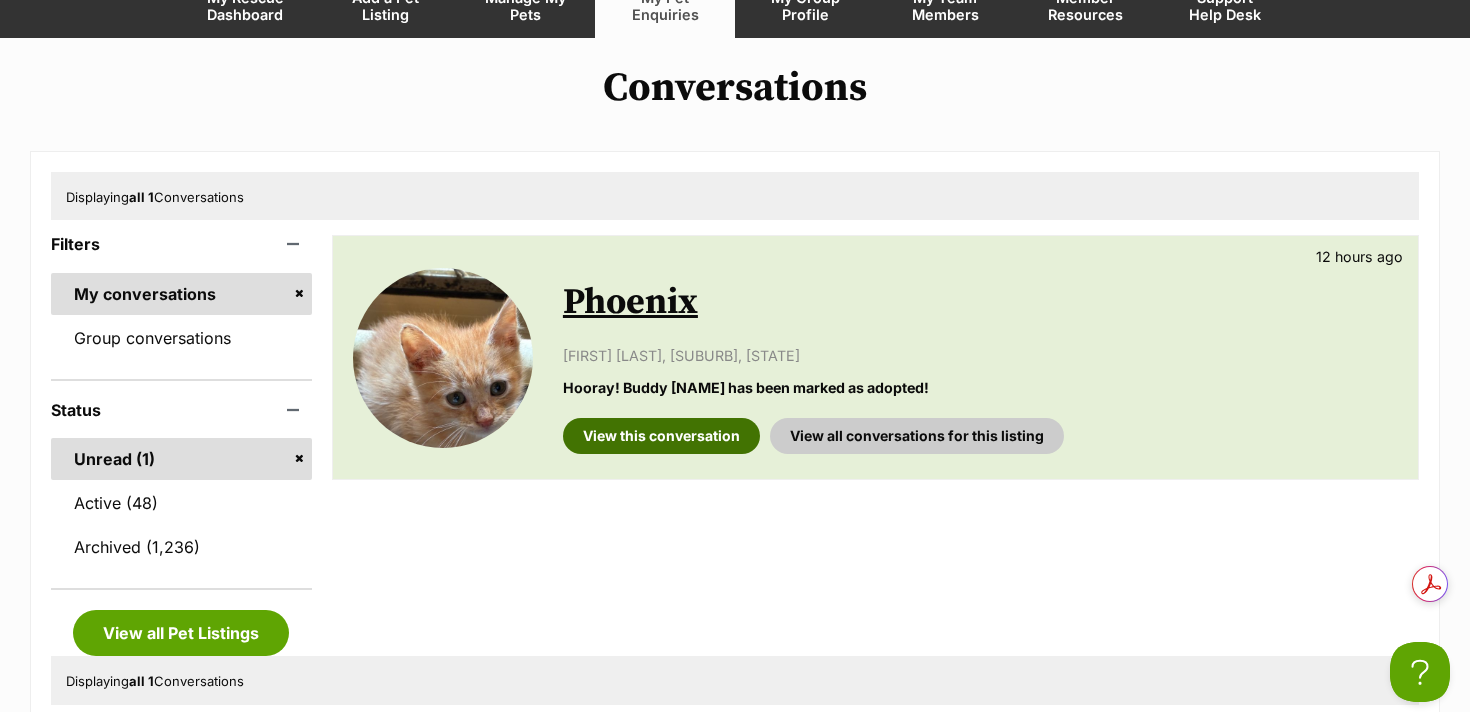 click on "View this conversation" at bounding box center [661, 436] 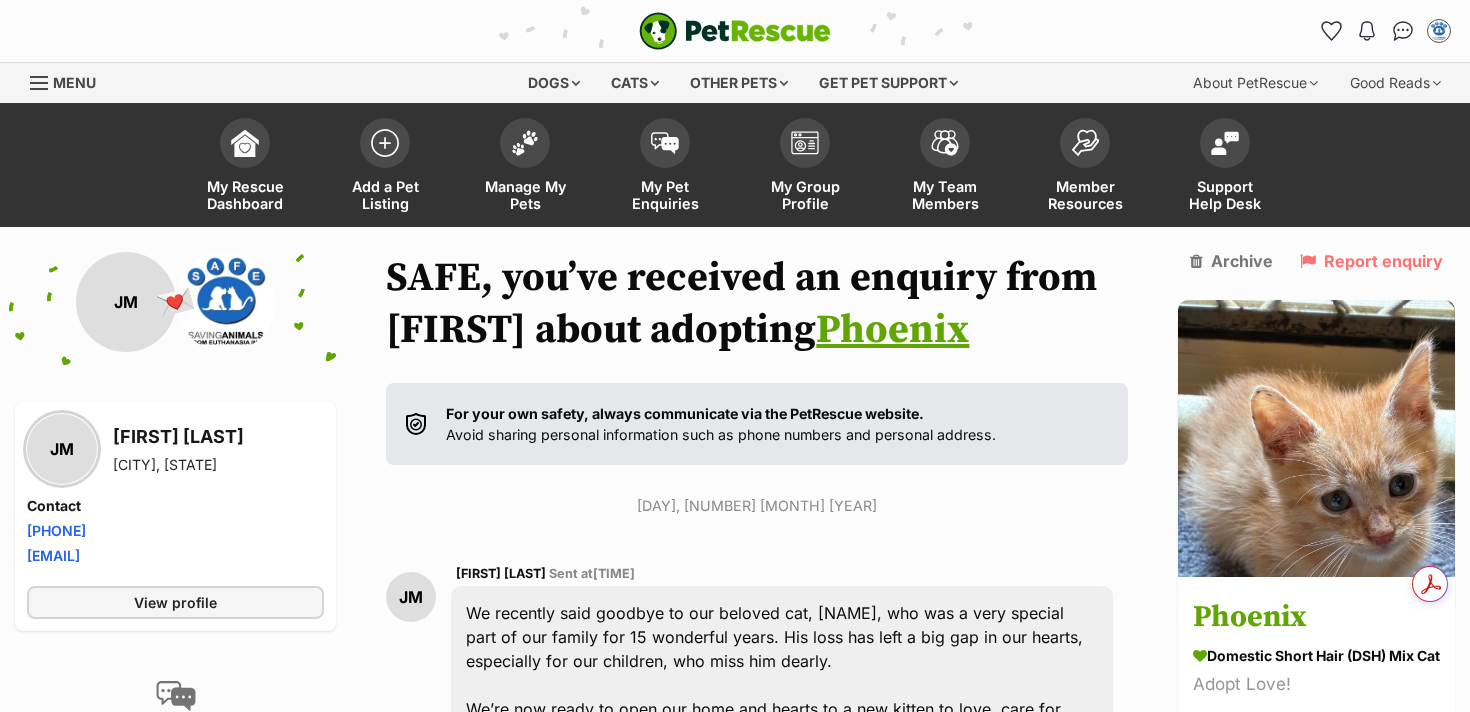 scroll, scrollTop: 0, scrollLeft: 0, axis: both 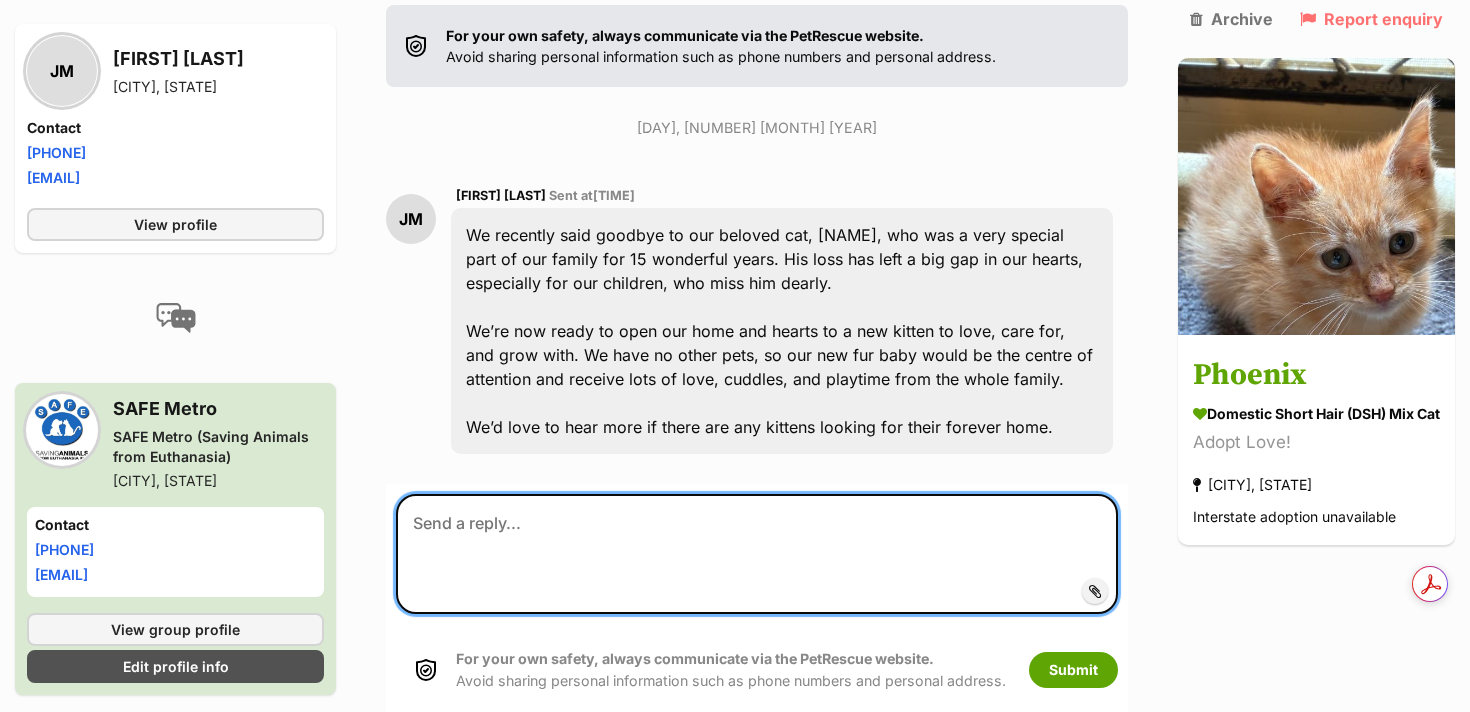 click at bounding box center (757, 554) 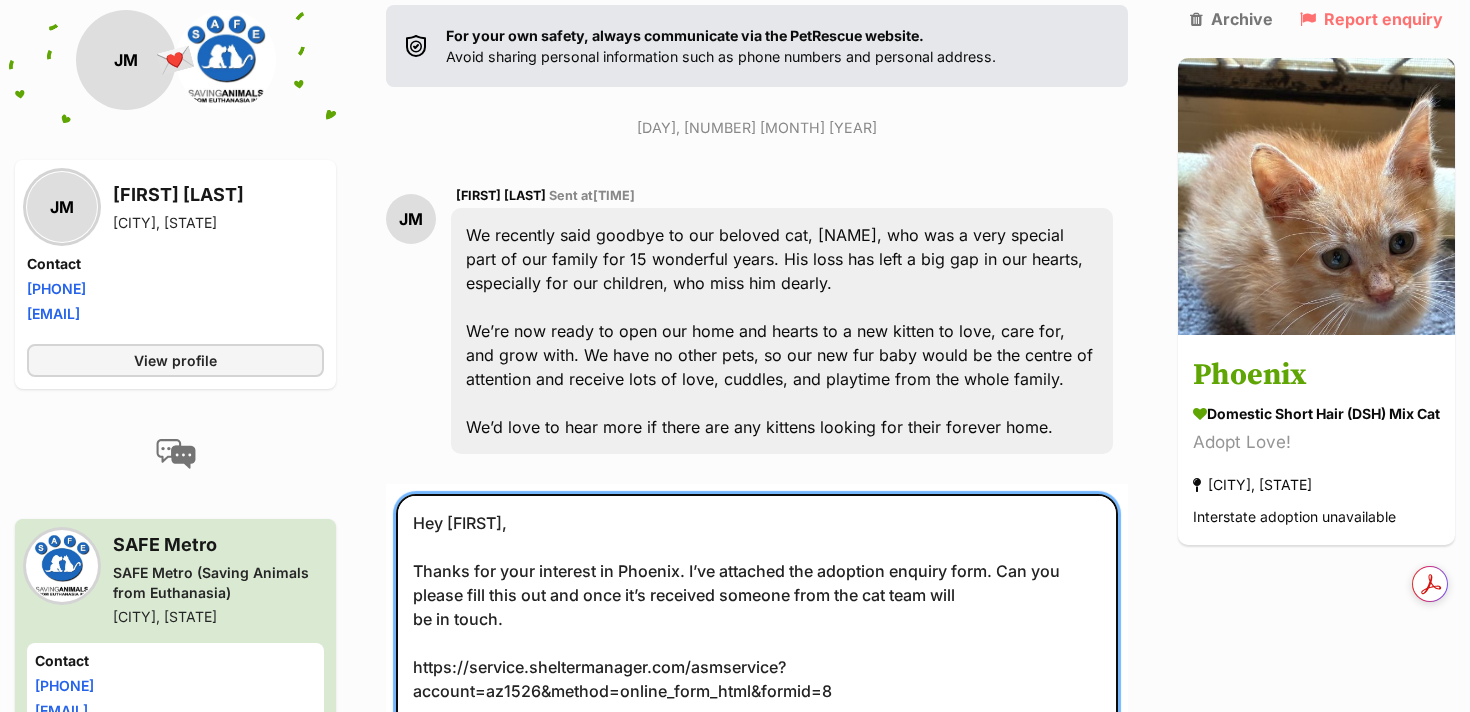 scroll, scrollTop: 403, scrollLeft: 0, axis: vertical 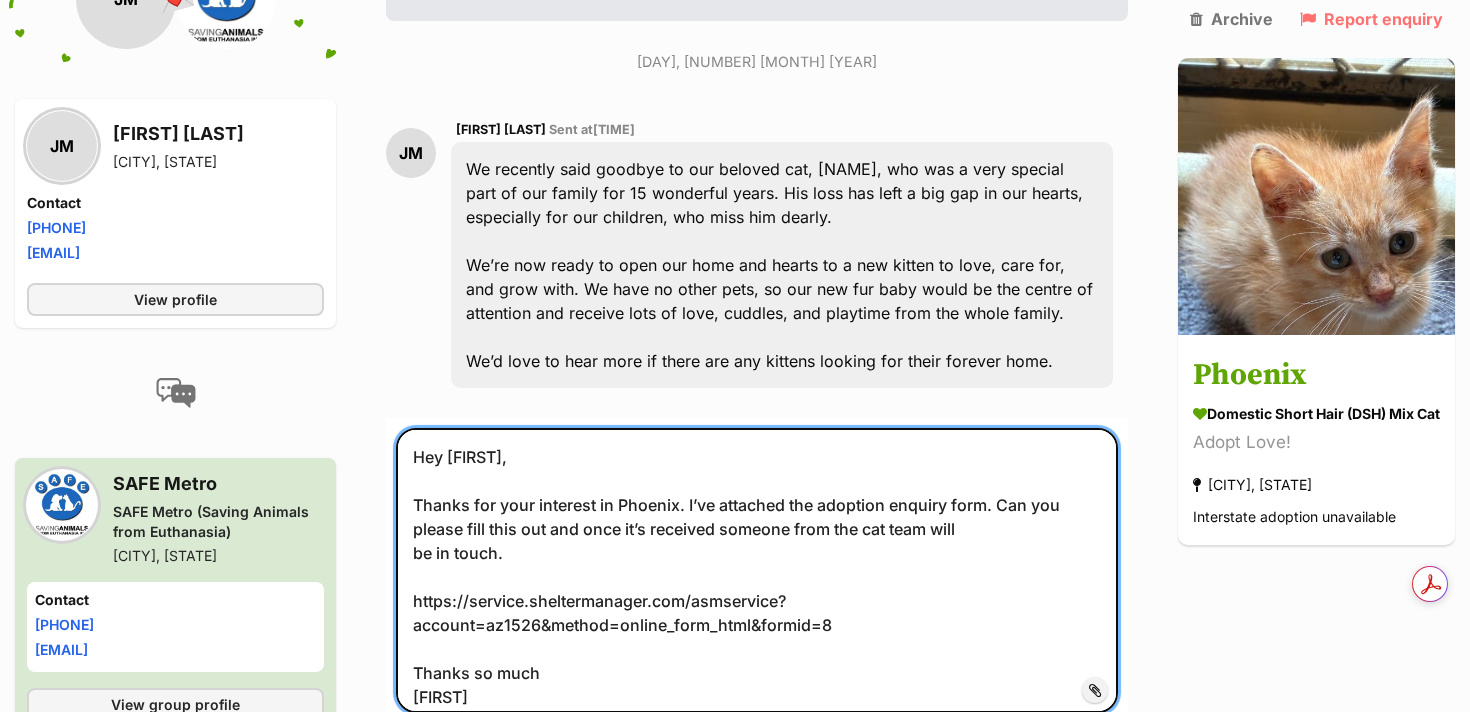 click on "Hey [FIRST],
Thanks for your interest in Phoenix. I’ve attached the adoption enquiry form. Can you please fill this out and once it’s received someone from the cat team will
be in touch.
https://service.sheltermanager.com/asmservice?account=az1526&method=online_form_html&formid=8
Thanks so much
[FIRST]
Admin Team" at bounding box center (757, 570) 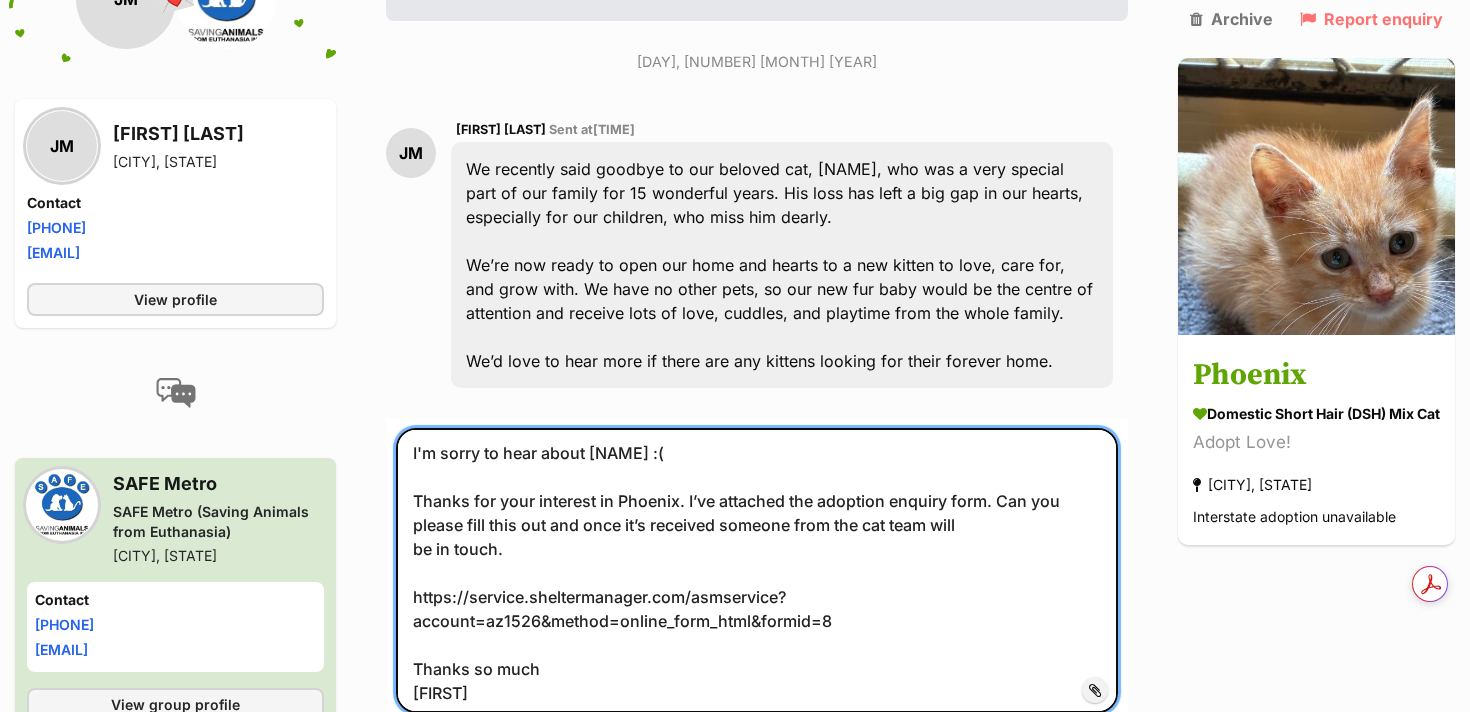 scroll, scrollTop: 85, scrollLeft: 0, axis: vertical 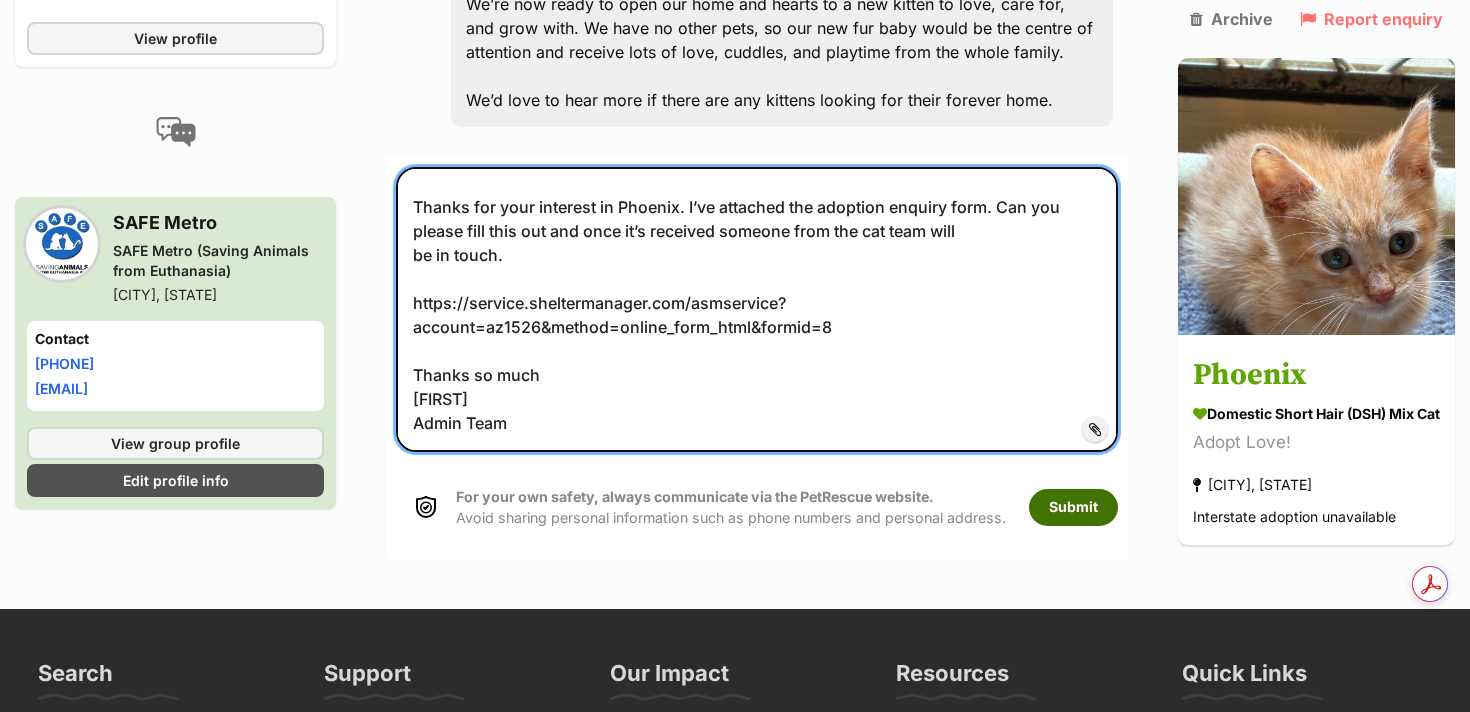 type on "Hey [FIRST],
I'm sorry to hear about [NAME] :(
Thanks for your interest in Phoenix. I’ve attached the adoption enquiry form. Can you please fill this out and once it’s received someone from the cat team will
be in touch.
https://service.sheltermanager.com/asmservice?account=az1526&method=online_form_html&formid=8
Thanks so much
[FIRST]
Admin Team" 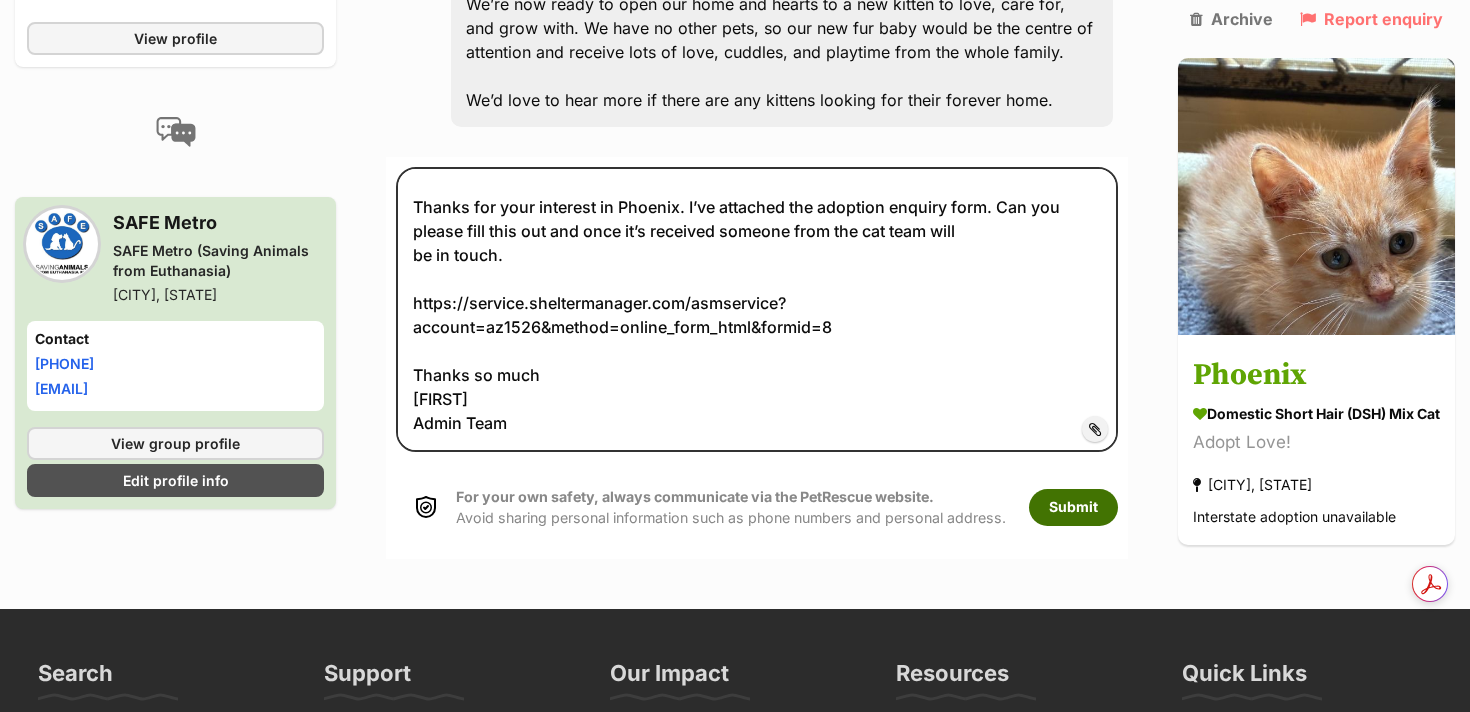 click on "Submit" at bounding box center (1073, 507) 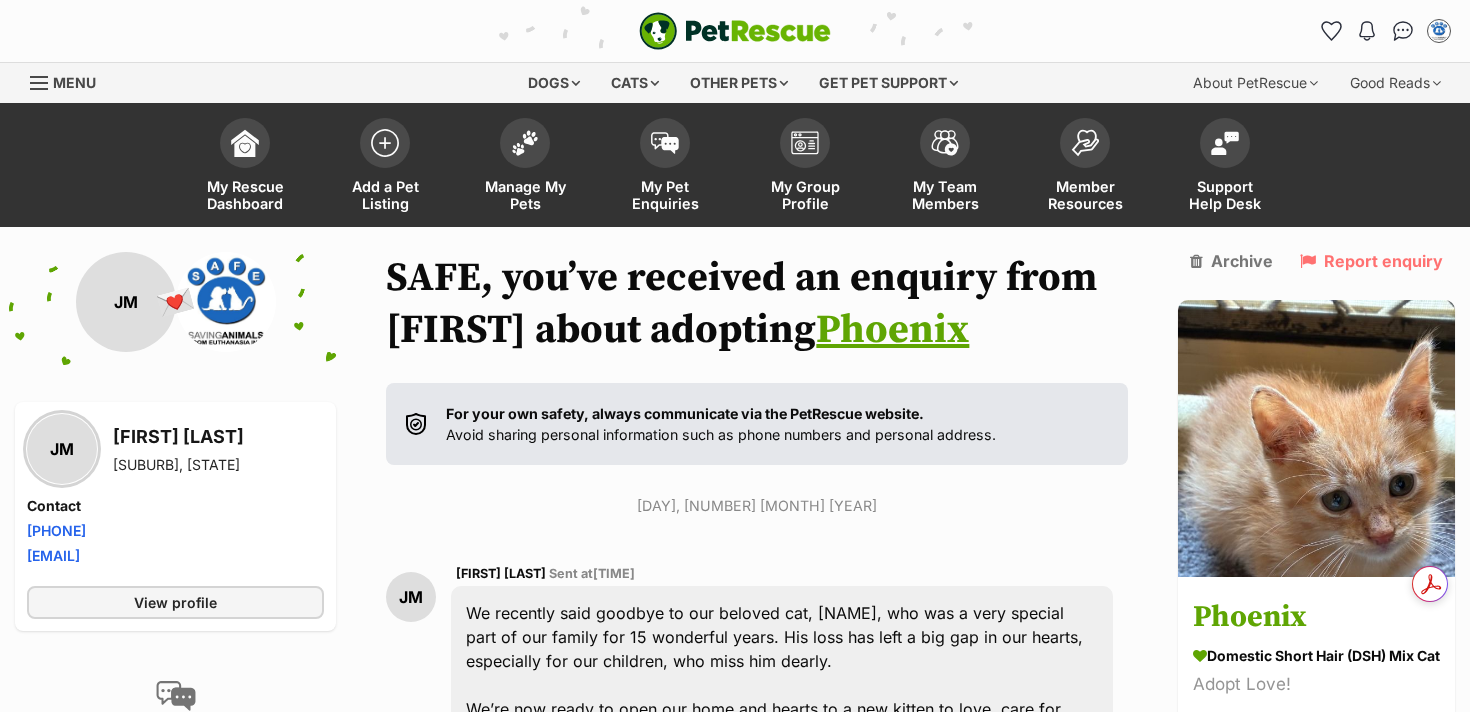 scroll, scrollTop: 592, scrollLeft: 0, axis: vertical 